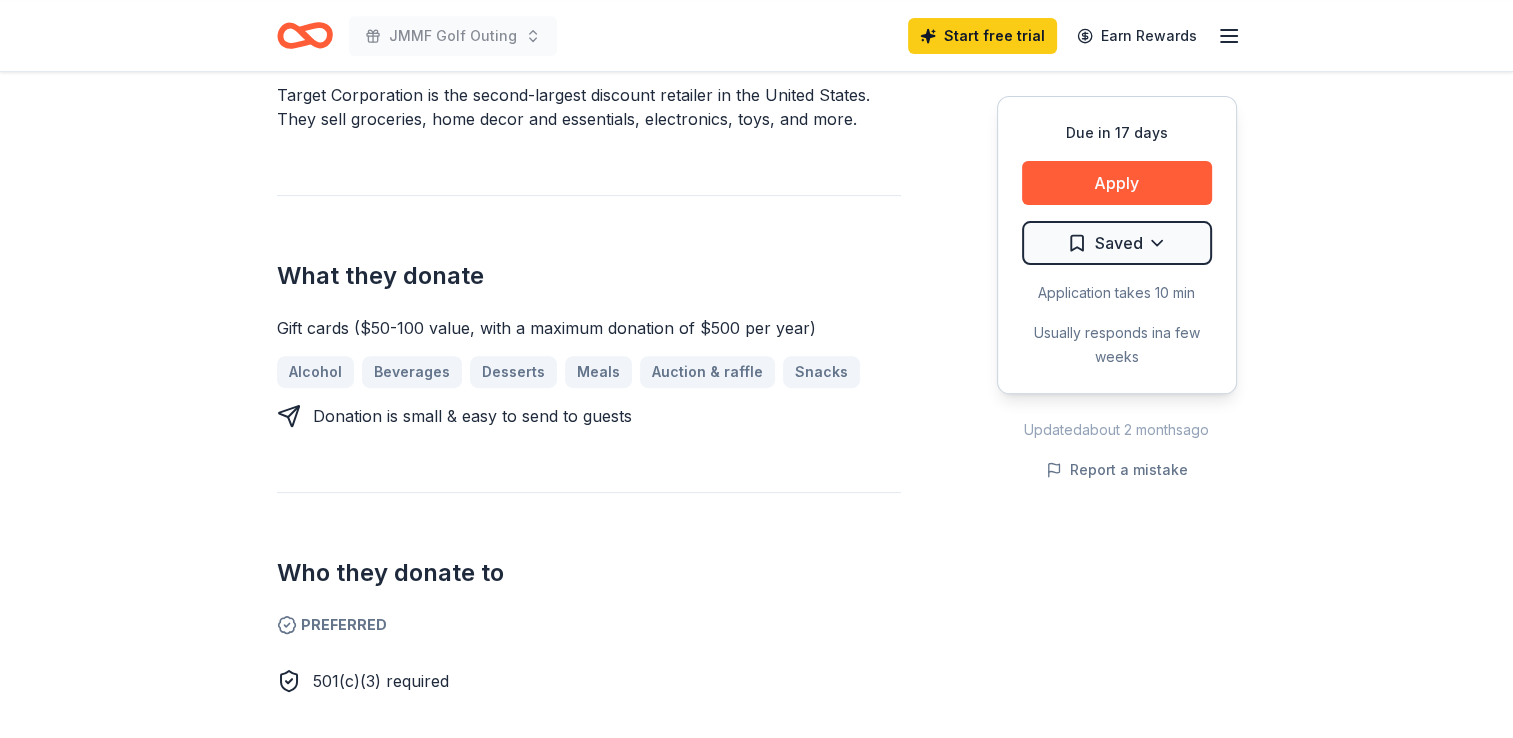 scroll, scrollTop: 635, scrollLeft: 0, axis: vertical 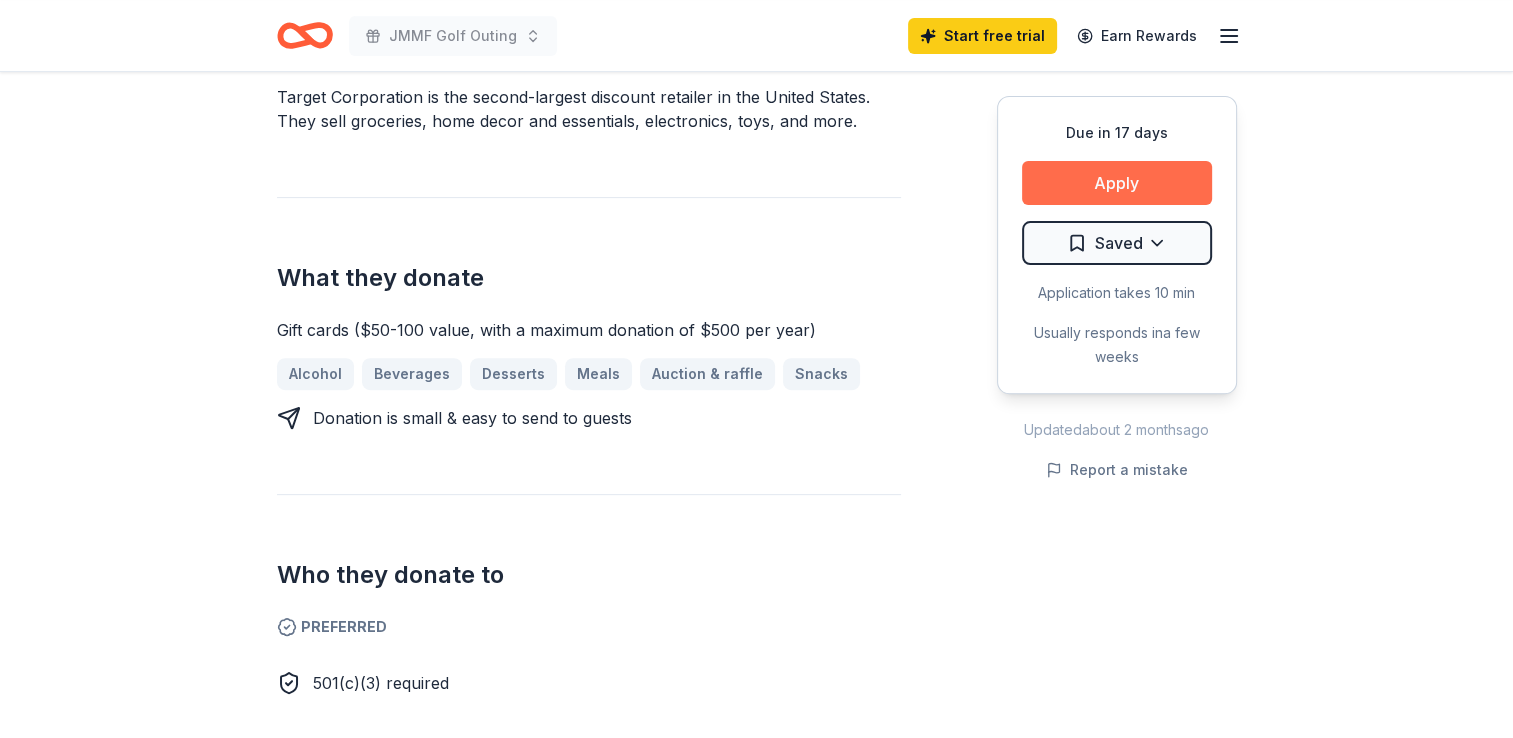 click on "Apply" at bounding box center (1117, 183) 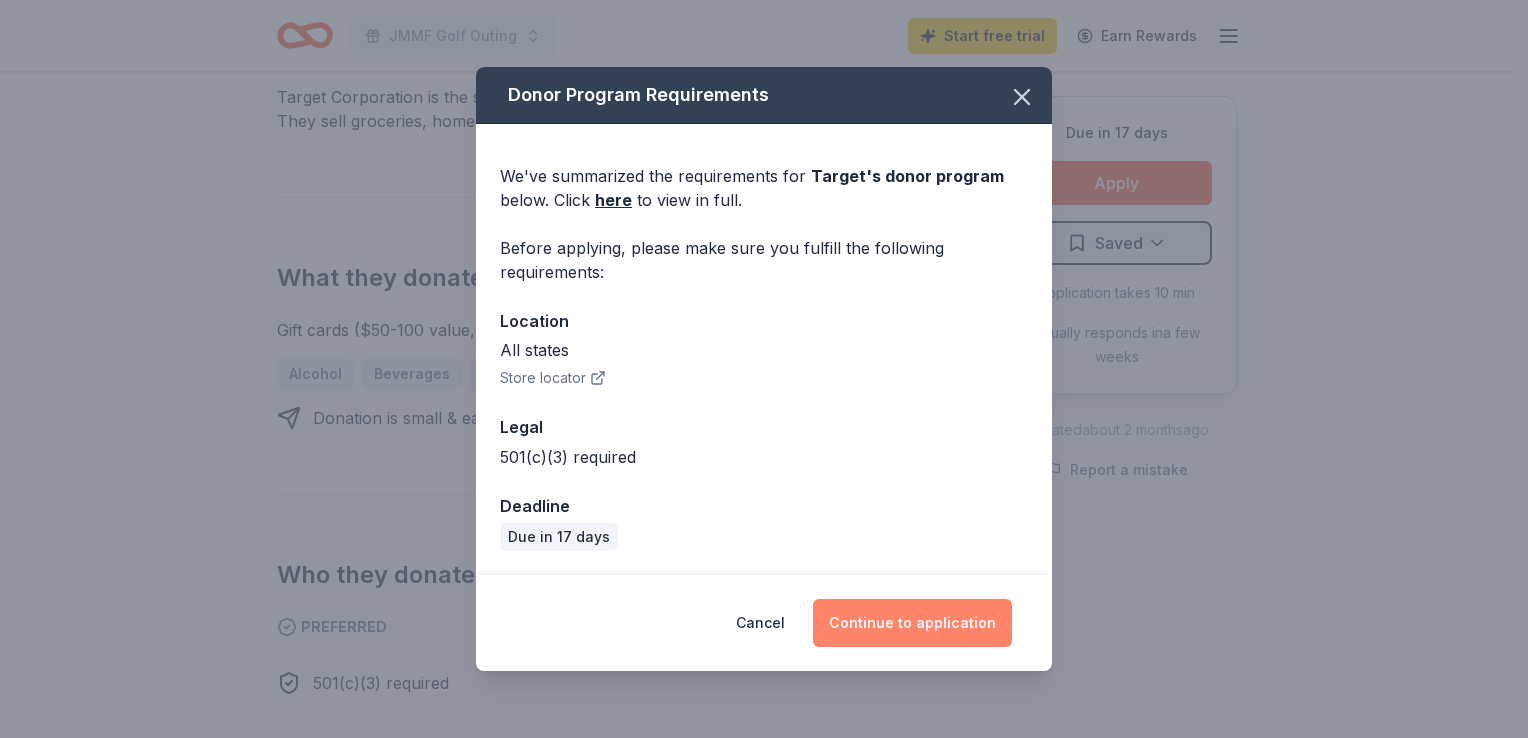 click on "Continue to application" at bounding box center [912, 623] 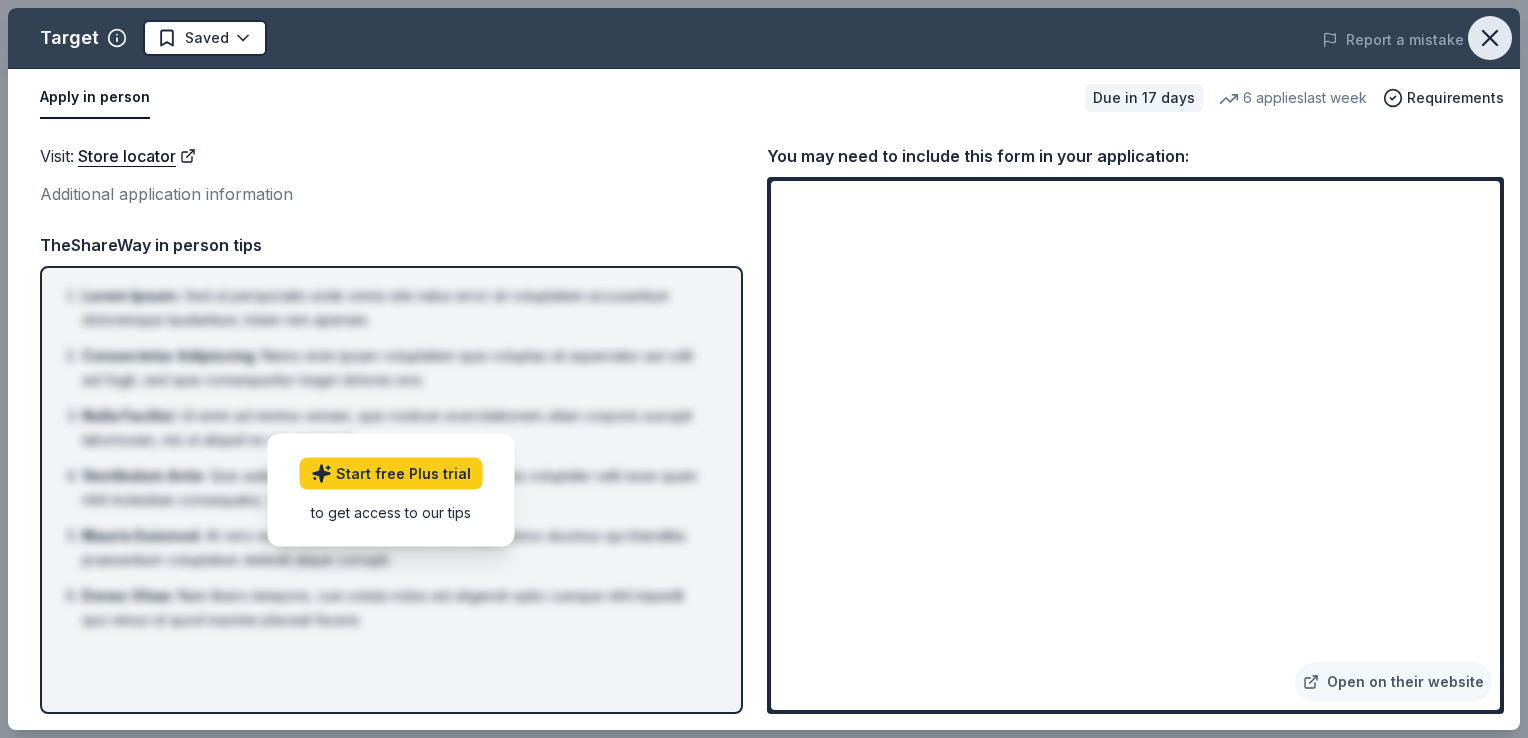 click 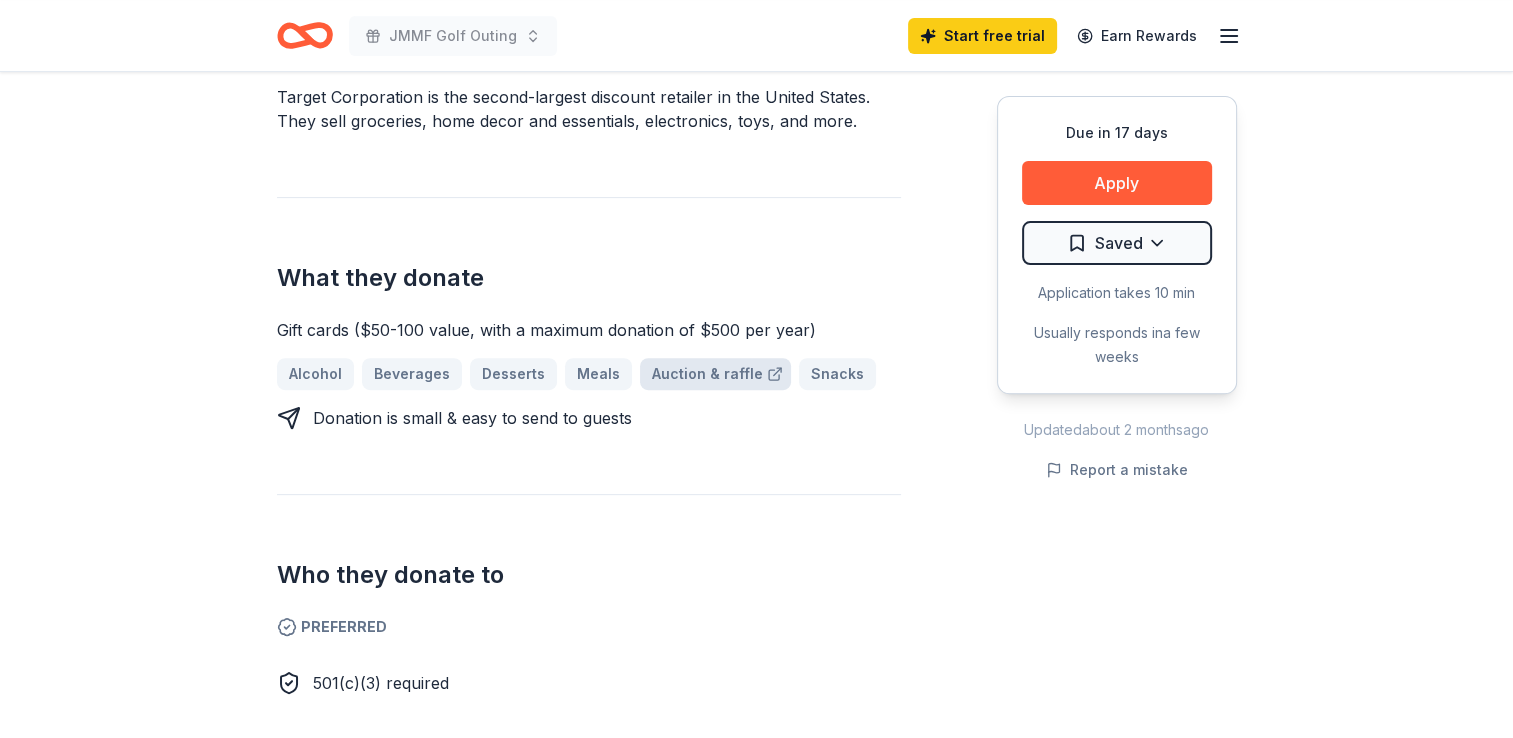click on "Auction & raffle" at bounding box center [715, 374] 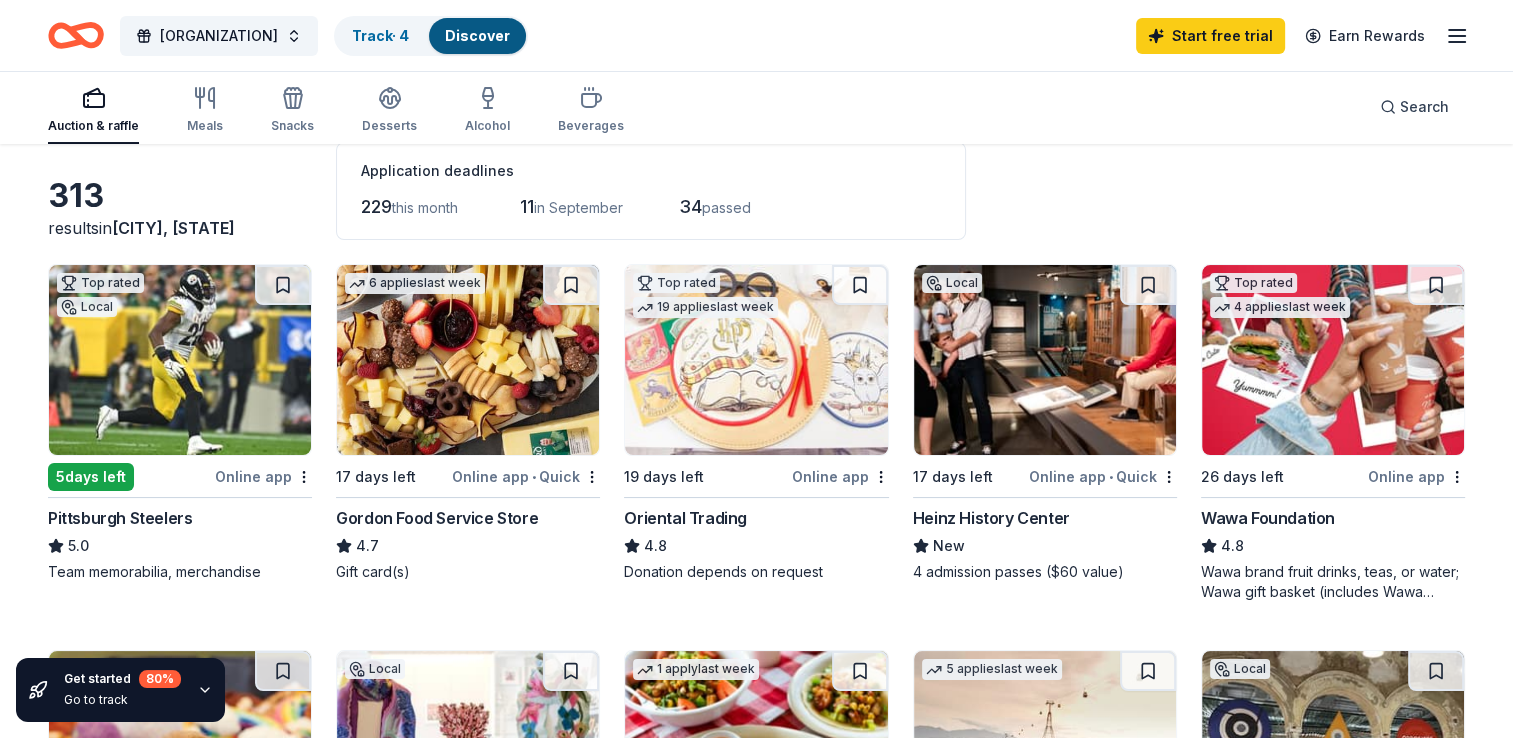 scroll, scrollTop: 88, scrollLeft: 0, axis: vertical 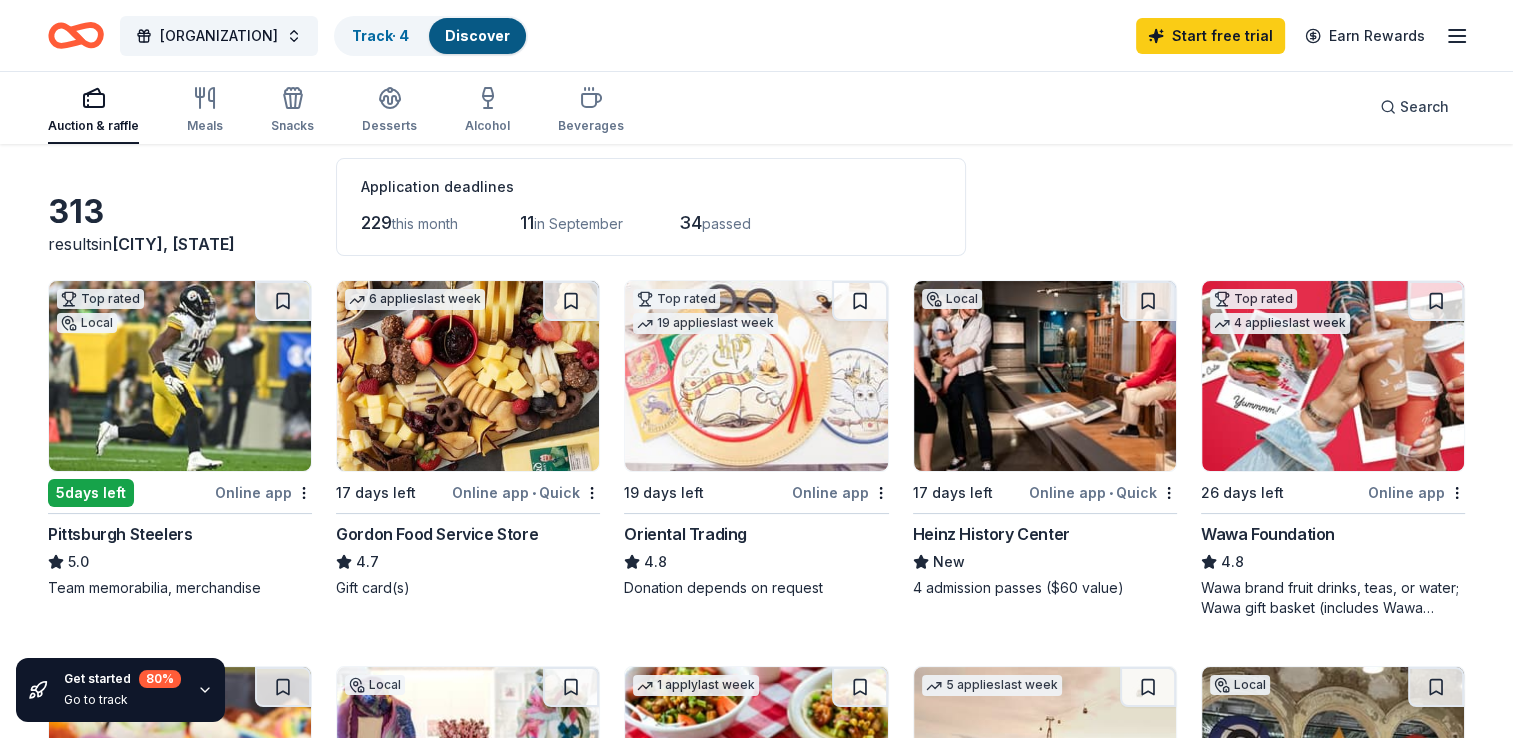 click at bounding box center [180, 376] 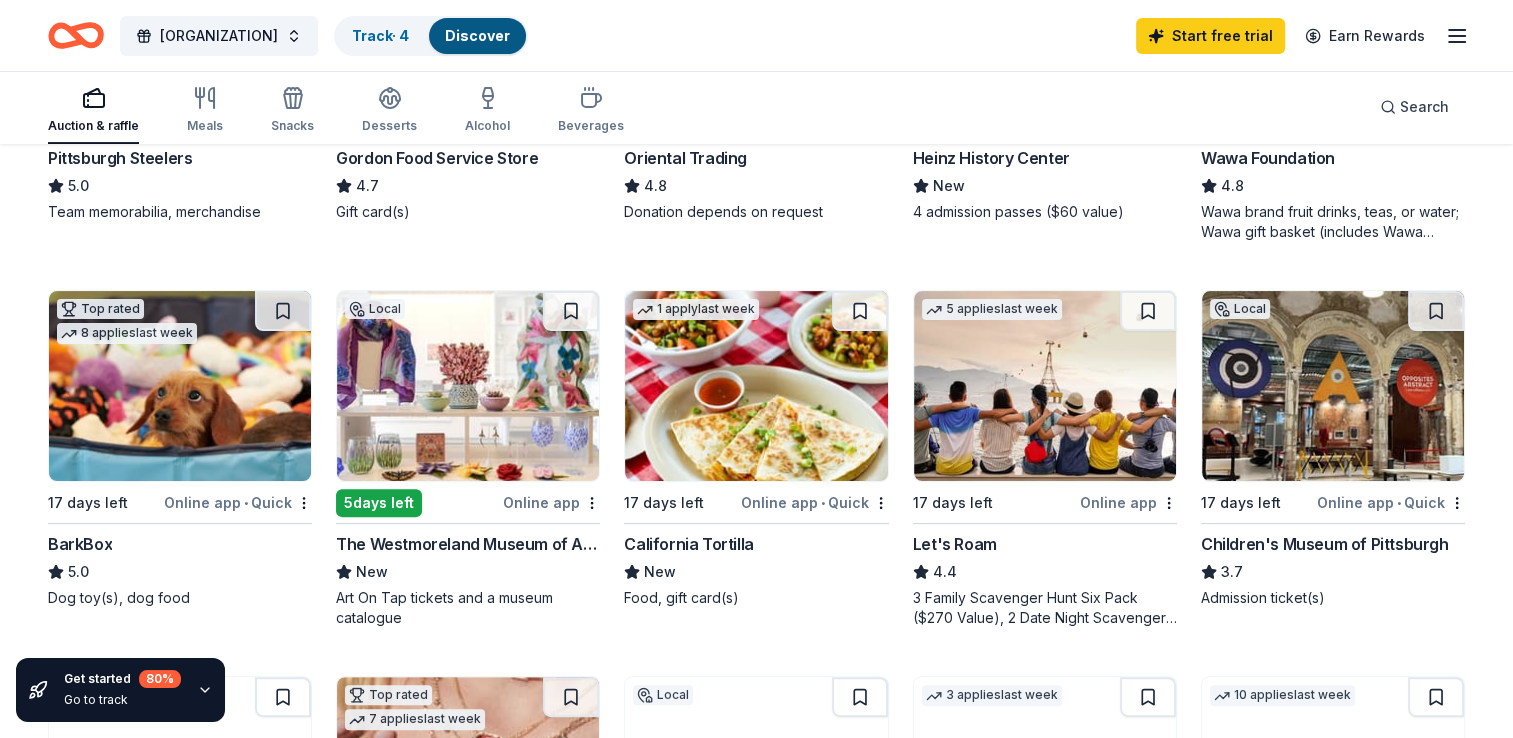 scroll, scrollTop: 472, scrollLeft: 0, axis: vertical 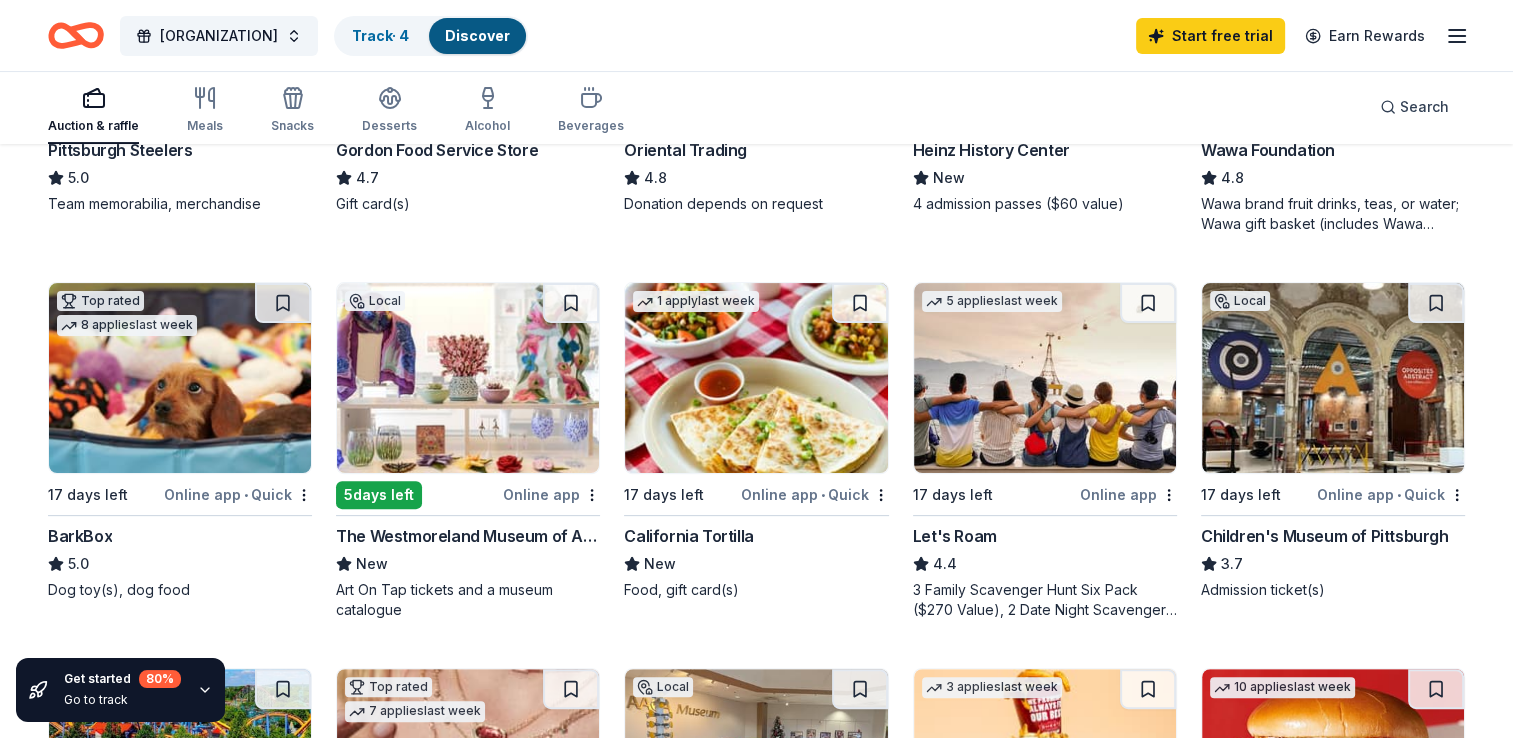click at bounding box center (1333, 378) 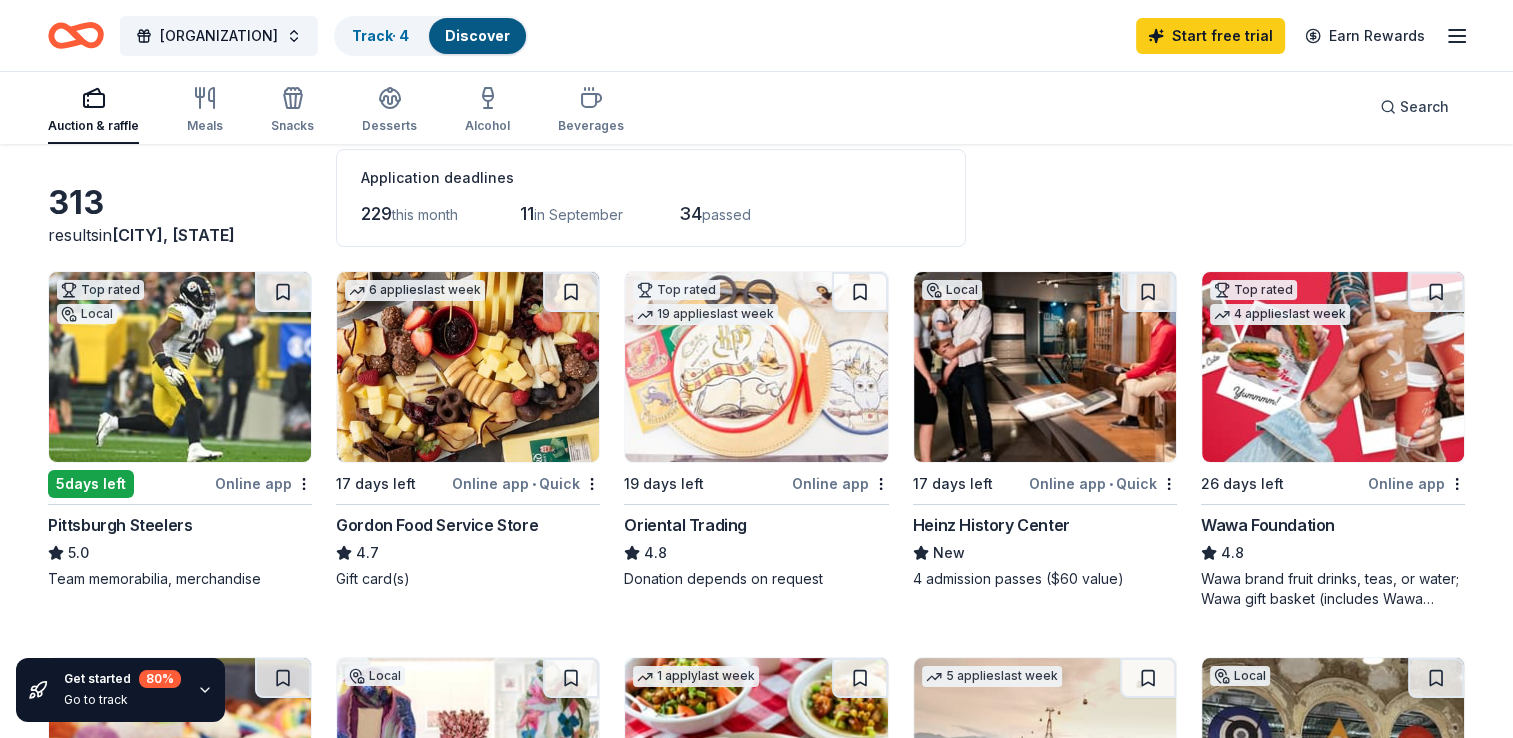 scroll, scrollTop: 90, scrollLeft: 0, axis: vertical 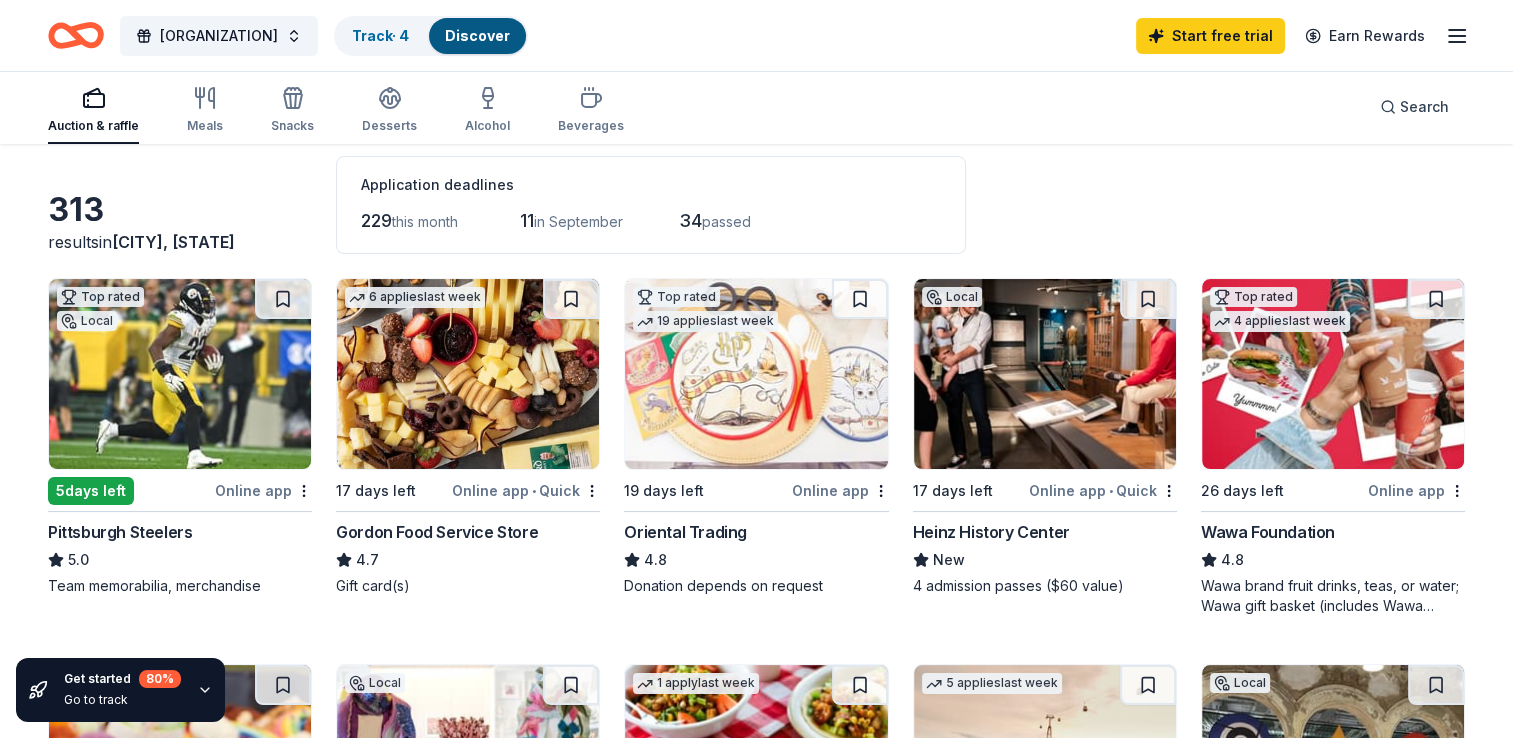 click at bounding box center [1045, 374] 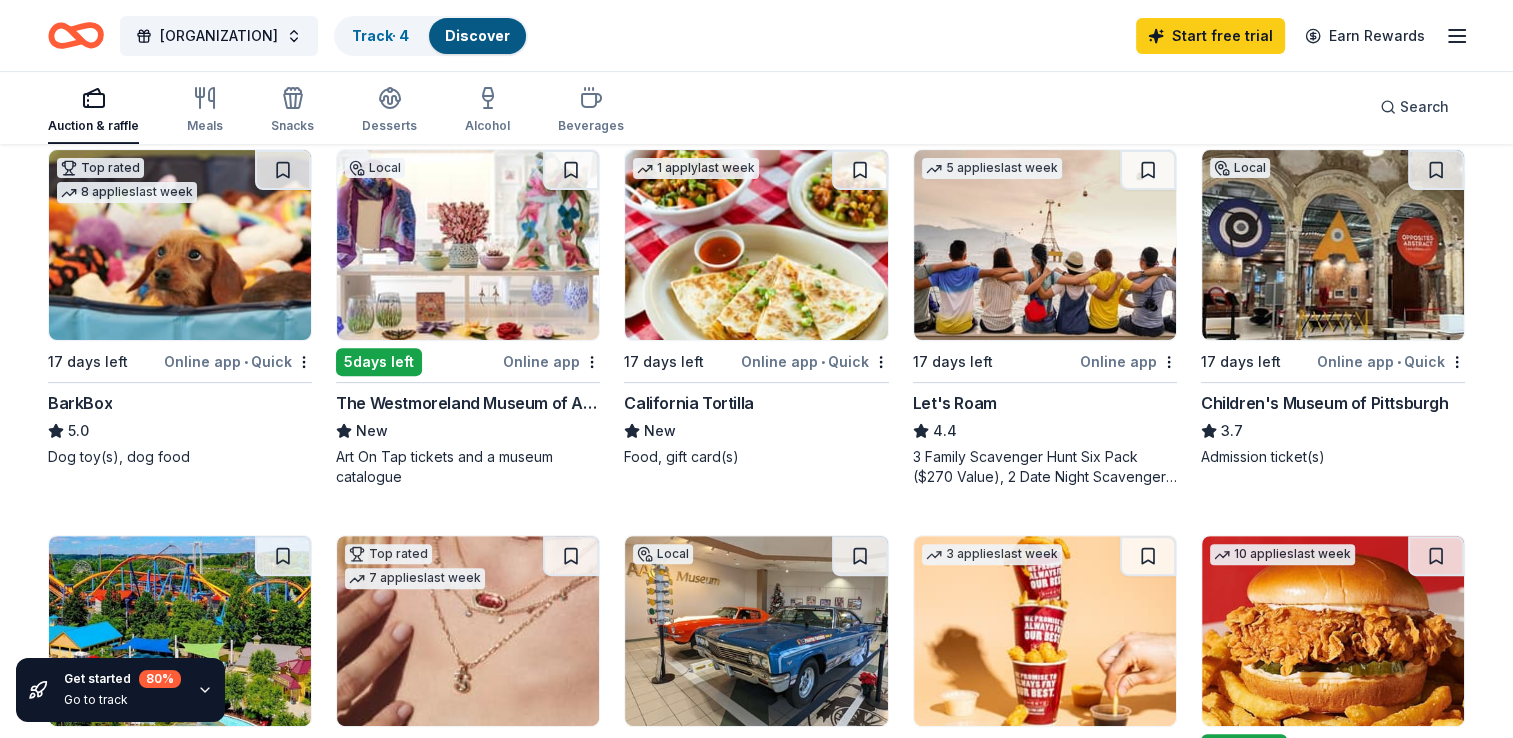 scroll, scrollTop: 597, scrollLeft: 0, axis: vertical 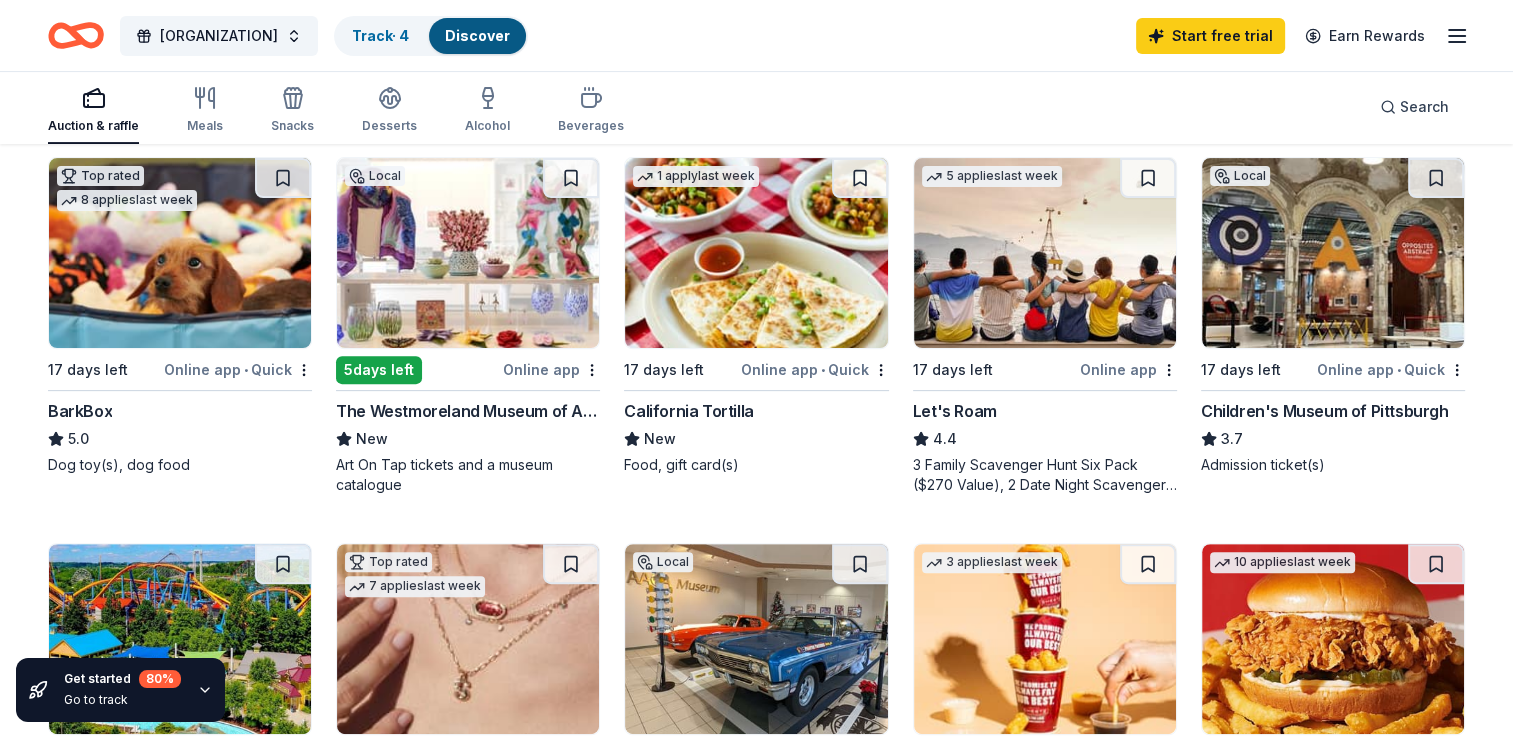 click at bounding box center [1333, 253] 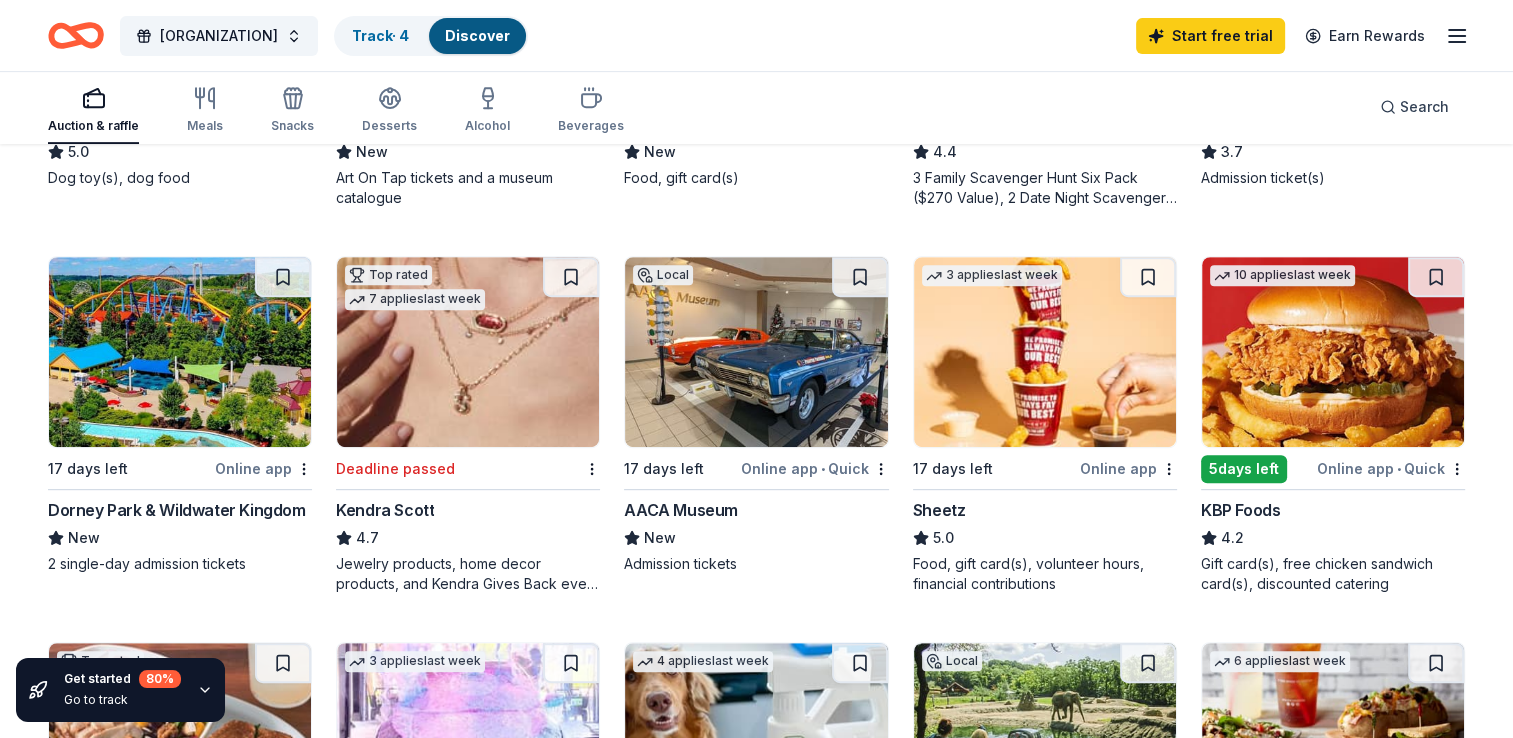 scroll, scrollTop: 882, scrollLeft: 0, axis: vertical 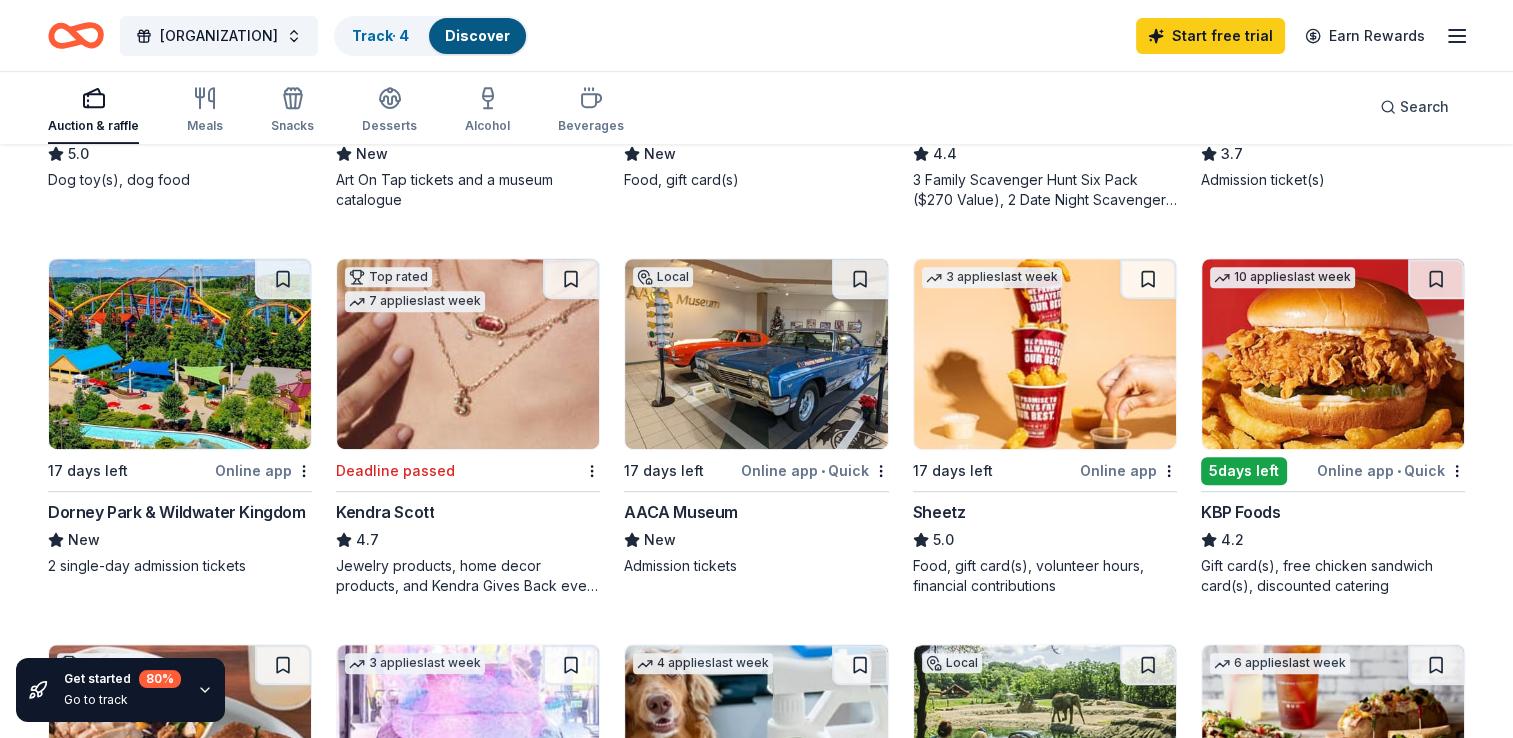 click at bounding box center (1045, 354) 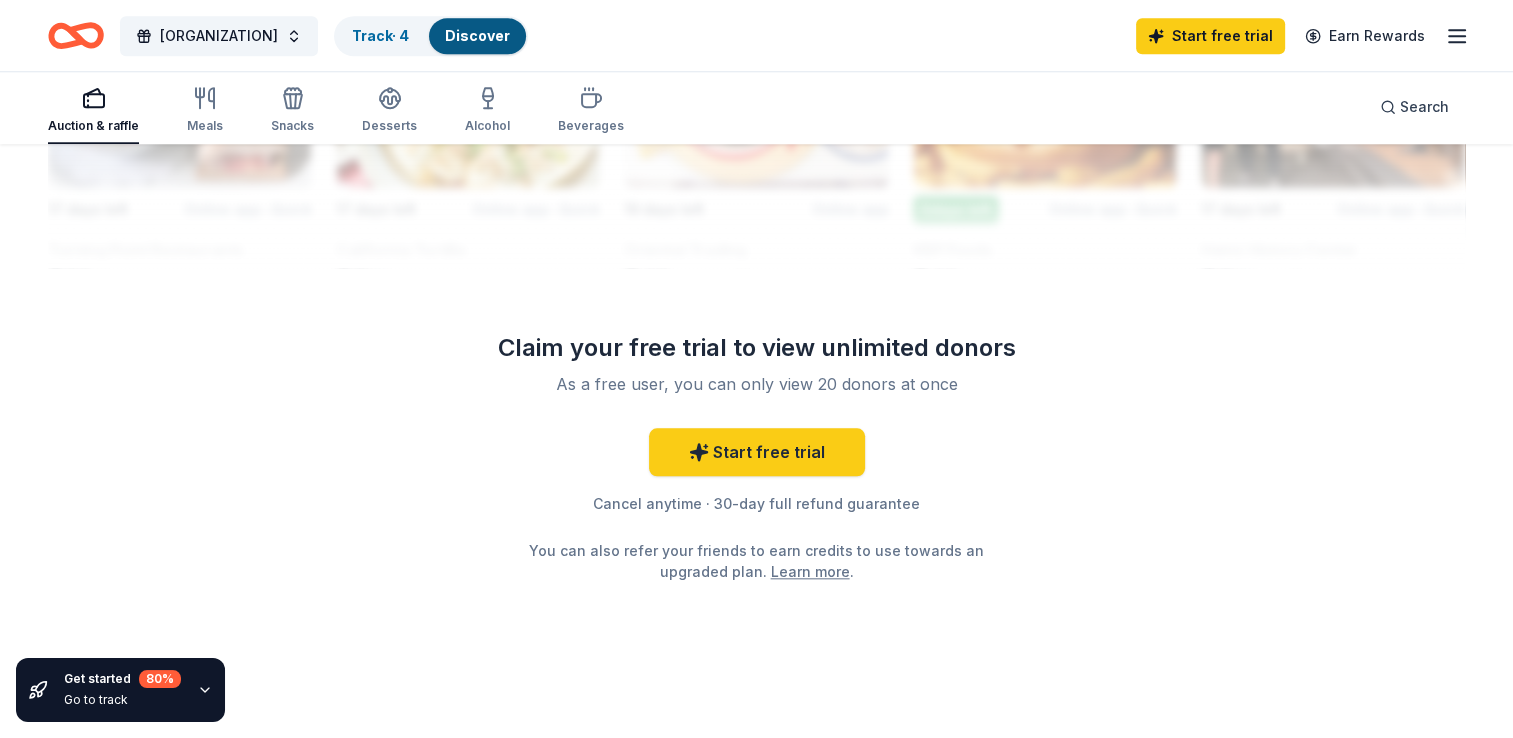 scroll, scrollTop: 1953, scrollLeft: 0, axis: vertical 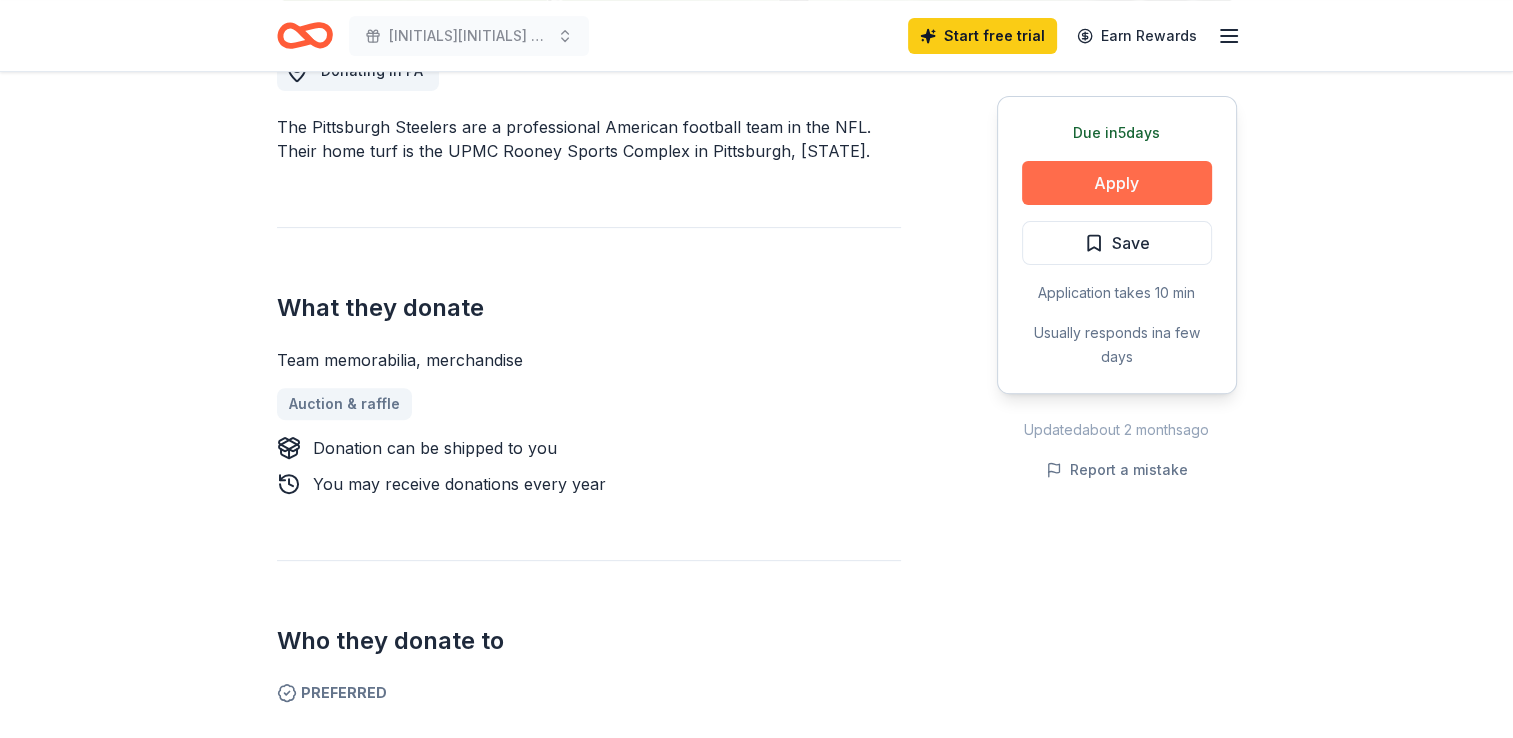click on "Apply" at bounding box center [1117, 183] 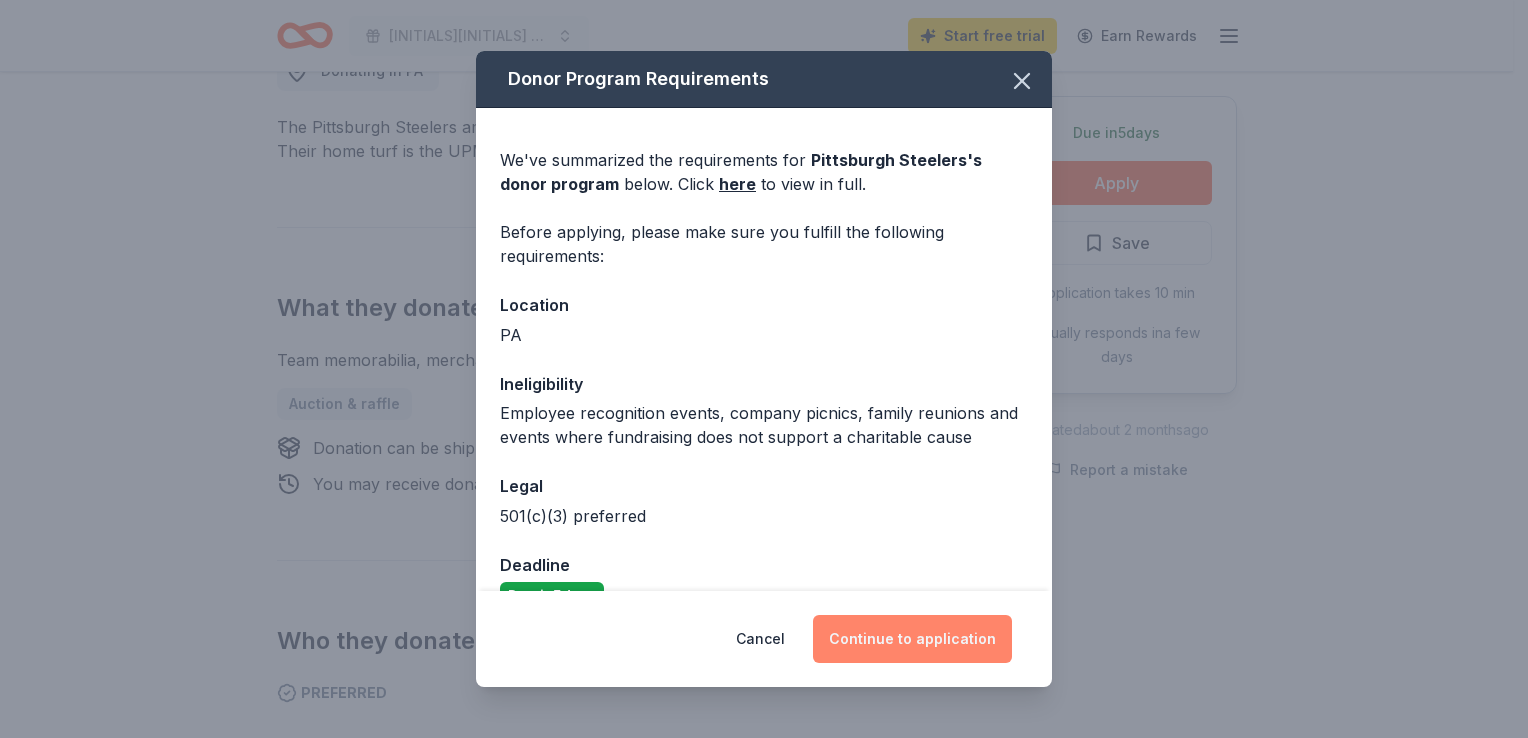 click on "Continue to application" at bounding box center [912, 639] 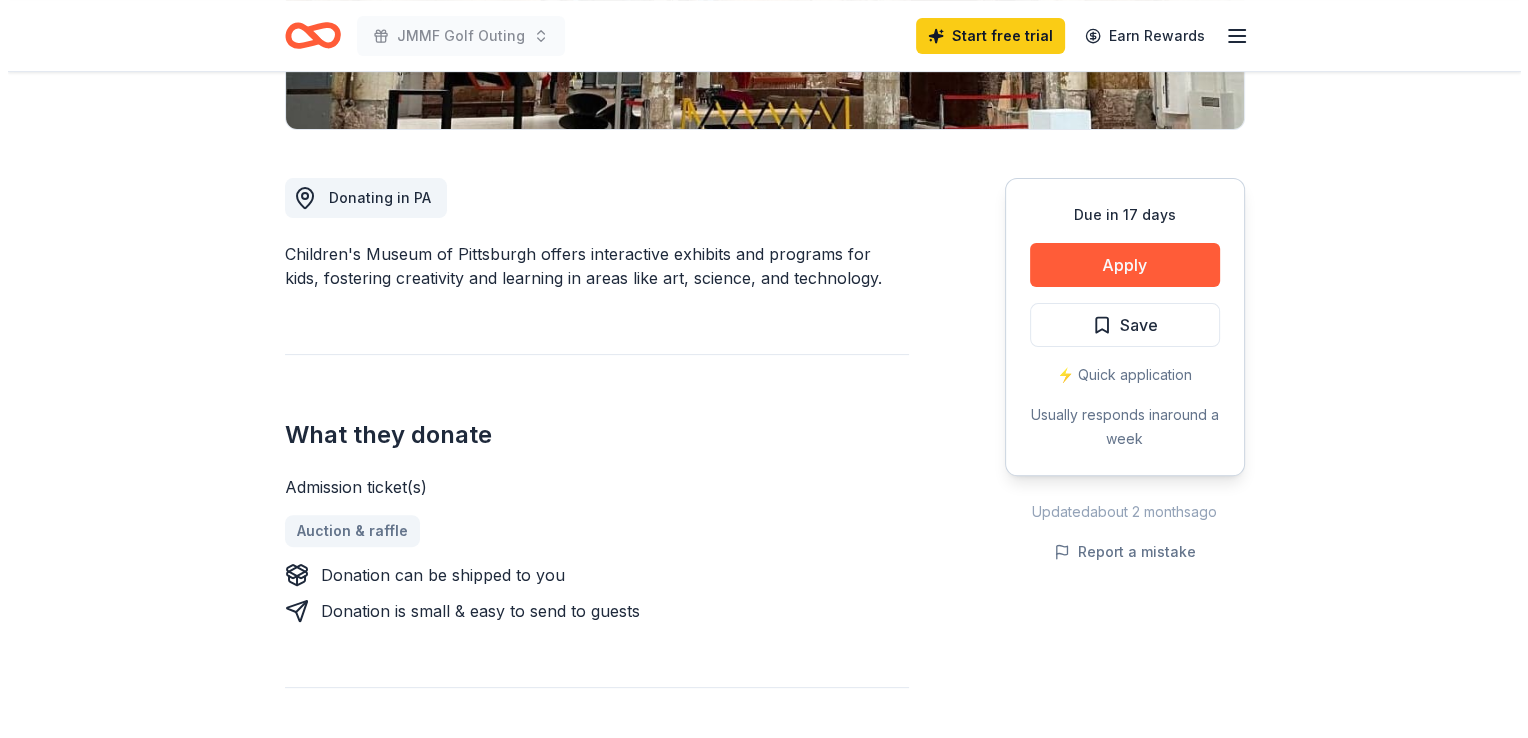 scroll, scrollTop: 480, scrollLeft: 0, axis: vertical 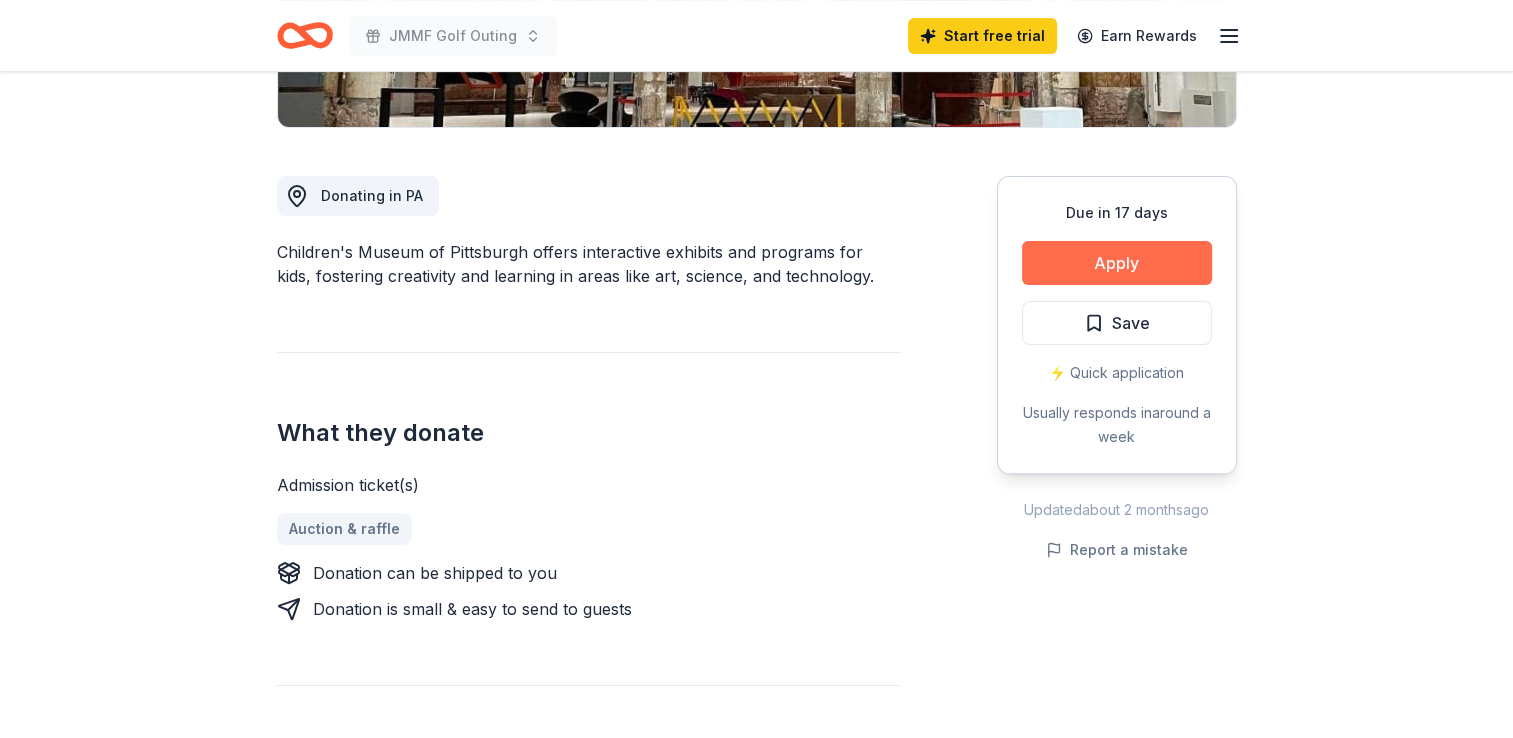 click on "Apply" at bounding box center (1117, 263) 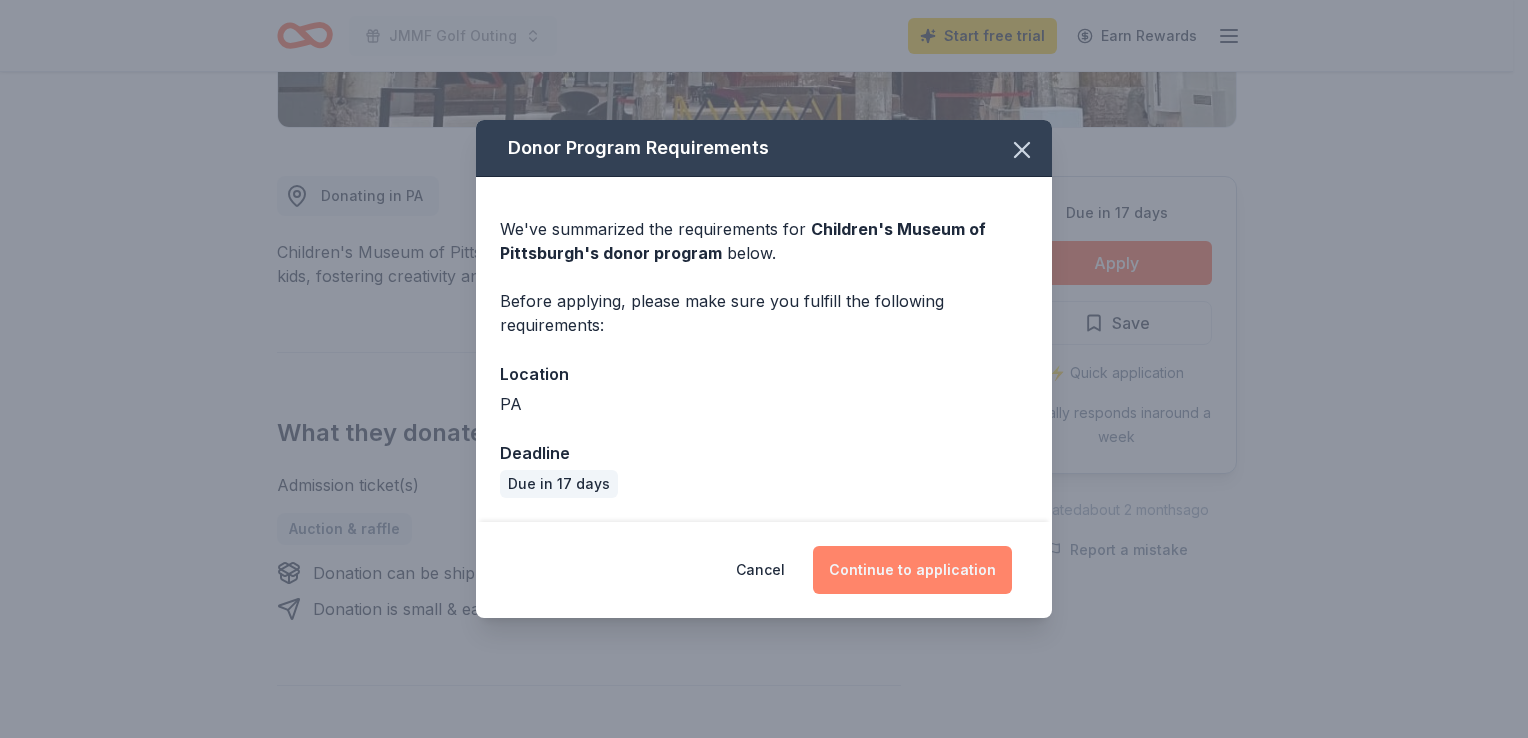 click on "Continue to application" at bounding box center [912, 570] 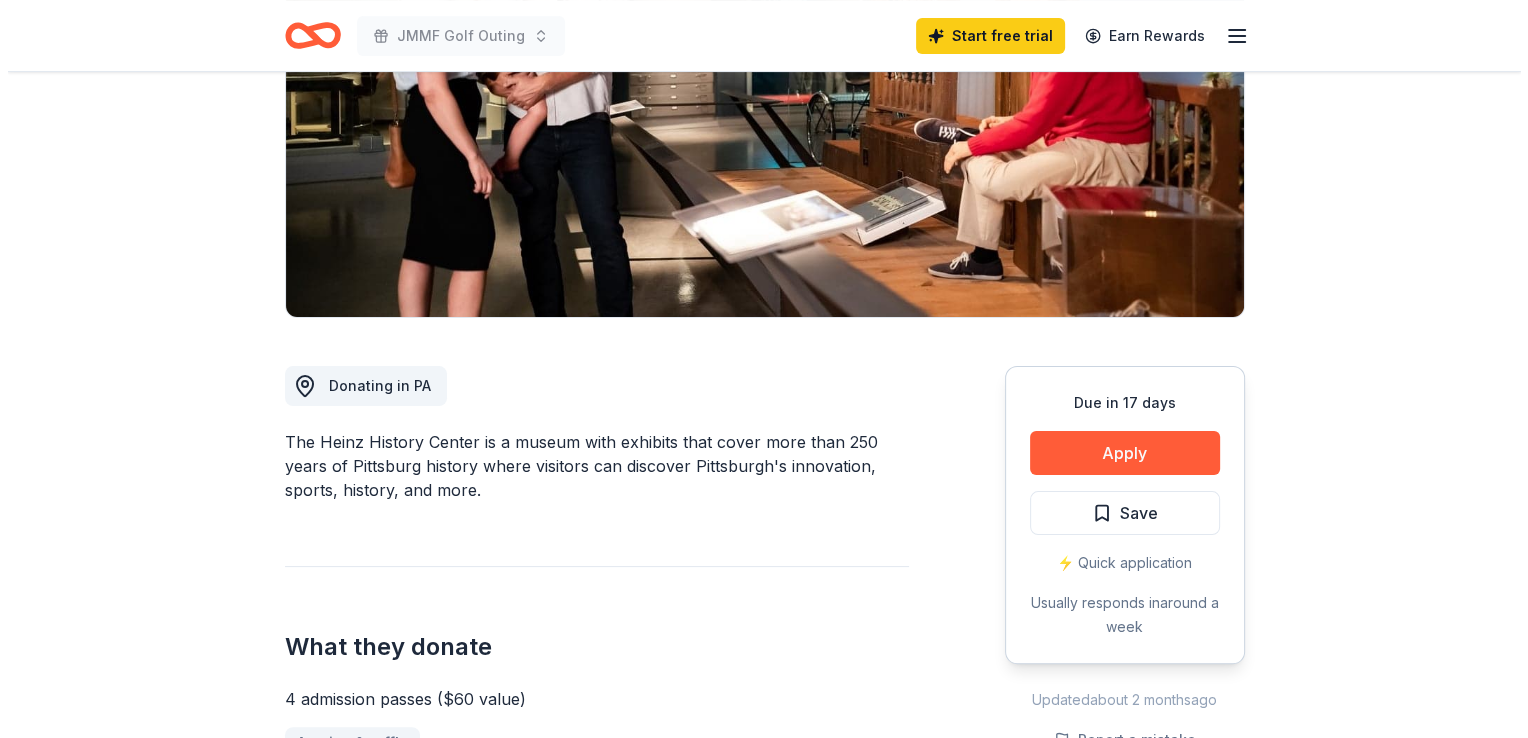scroll, scrollTop: 315, scrollLeft: 0, axis: vertical 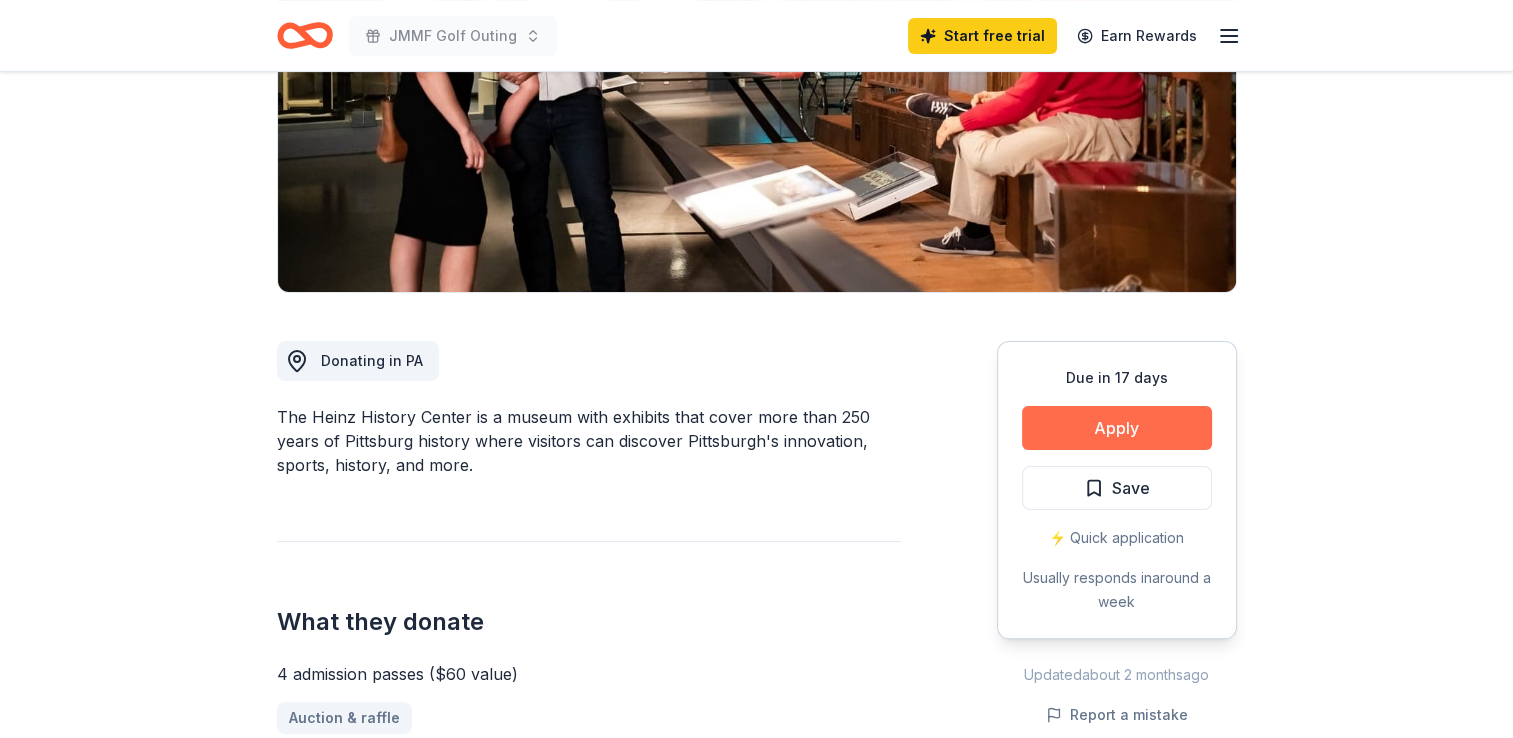 click on "Apply" at bounding box center [1117, 428] 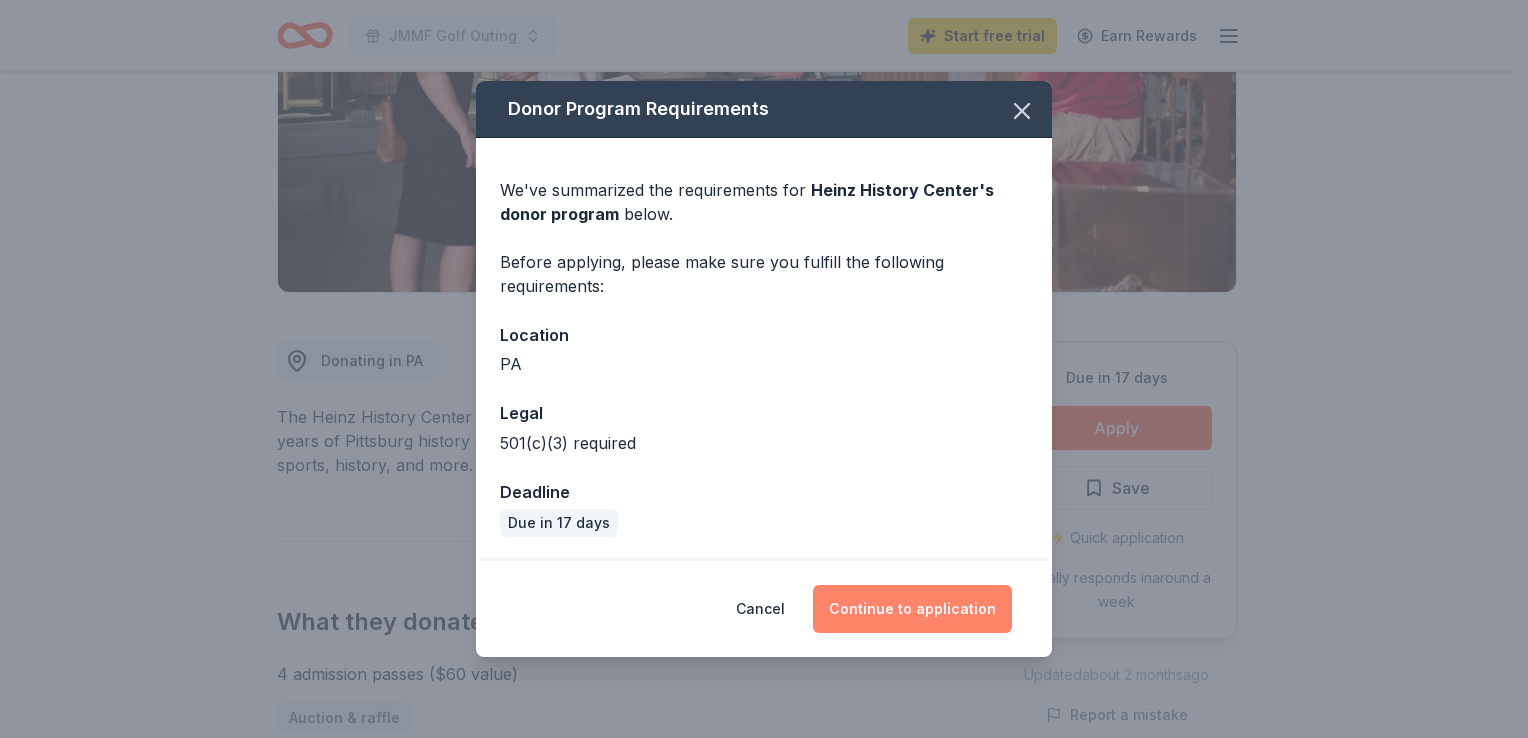 click on "Continue to application" at bounding box center [912, 609] 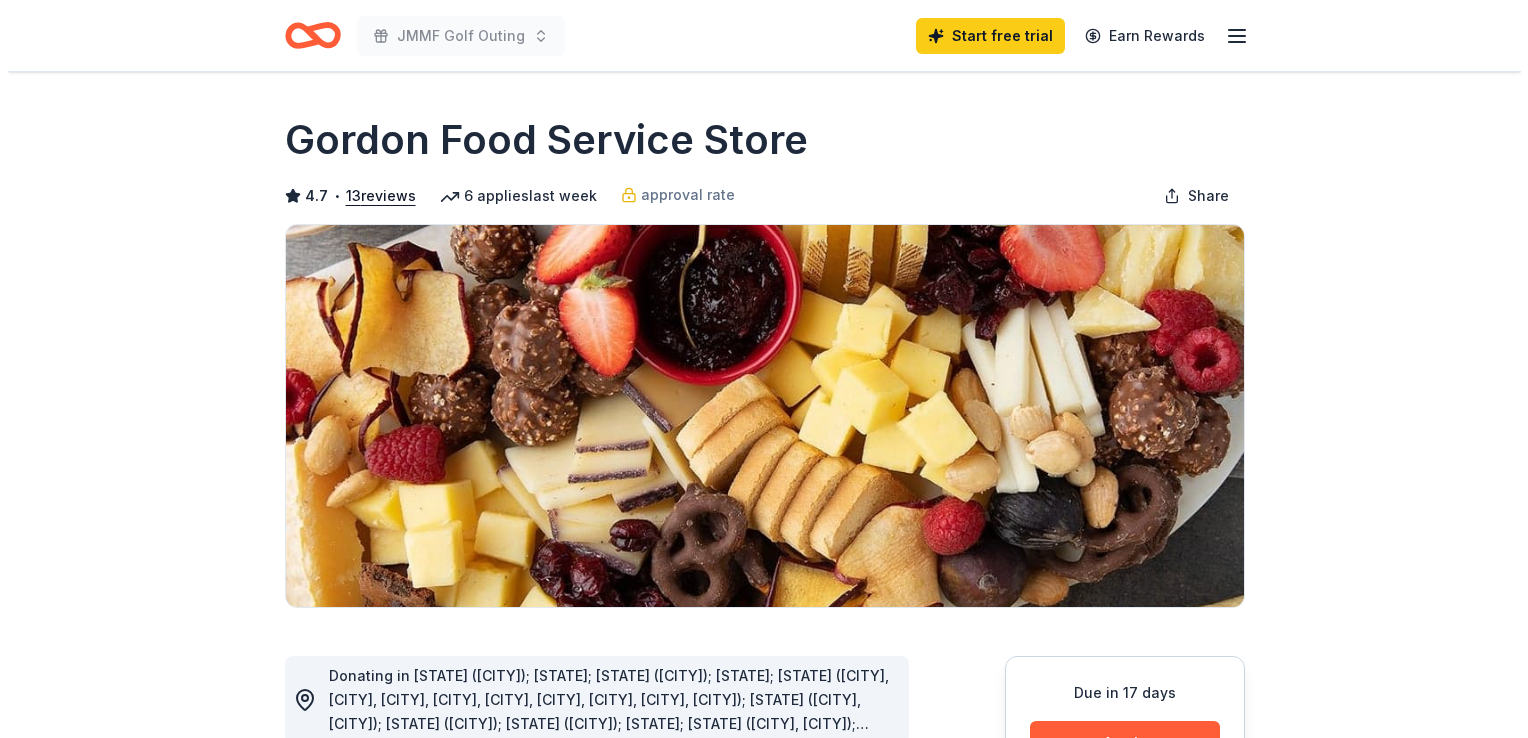 scroll, scrollTop: 0, scrollLeft: 0, axis: both 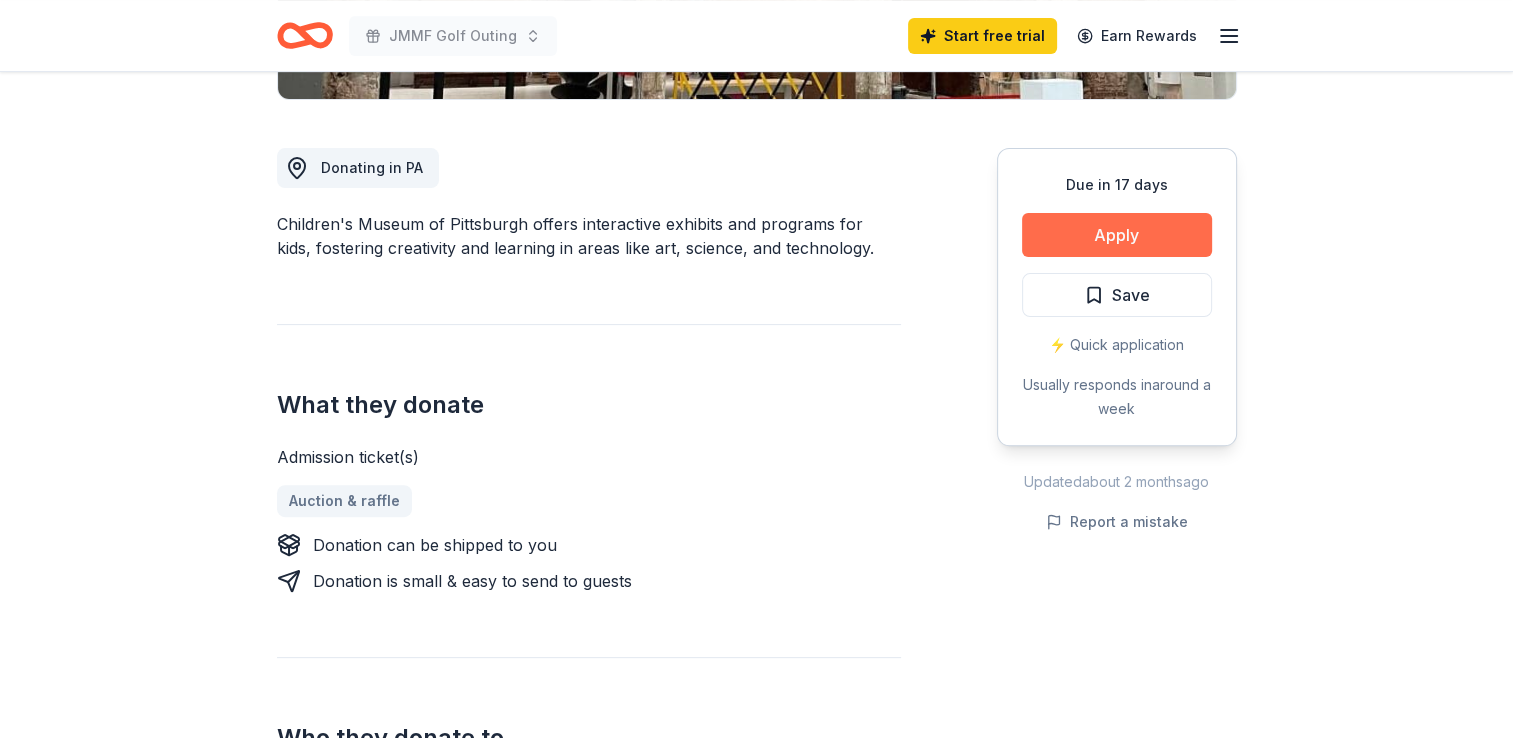 click on "Apply" at bounding box center [1117, 235] 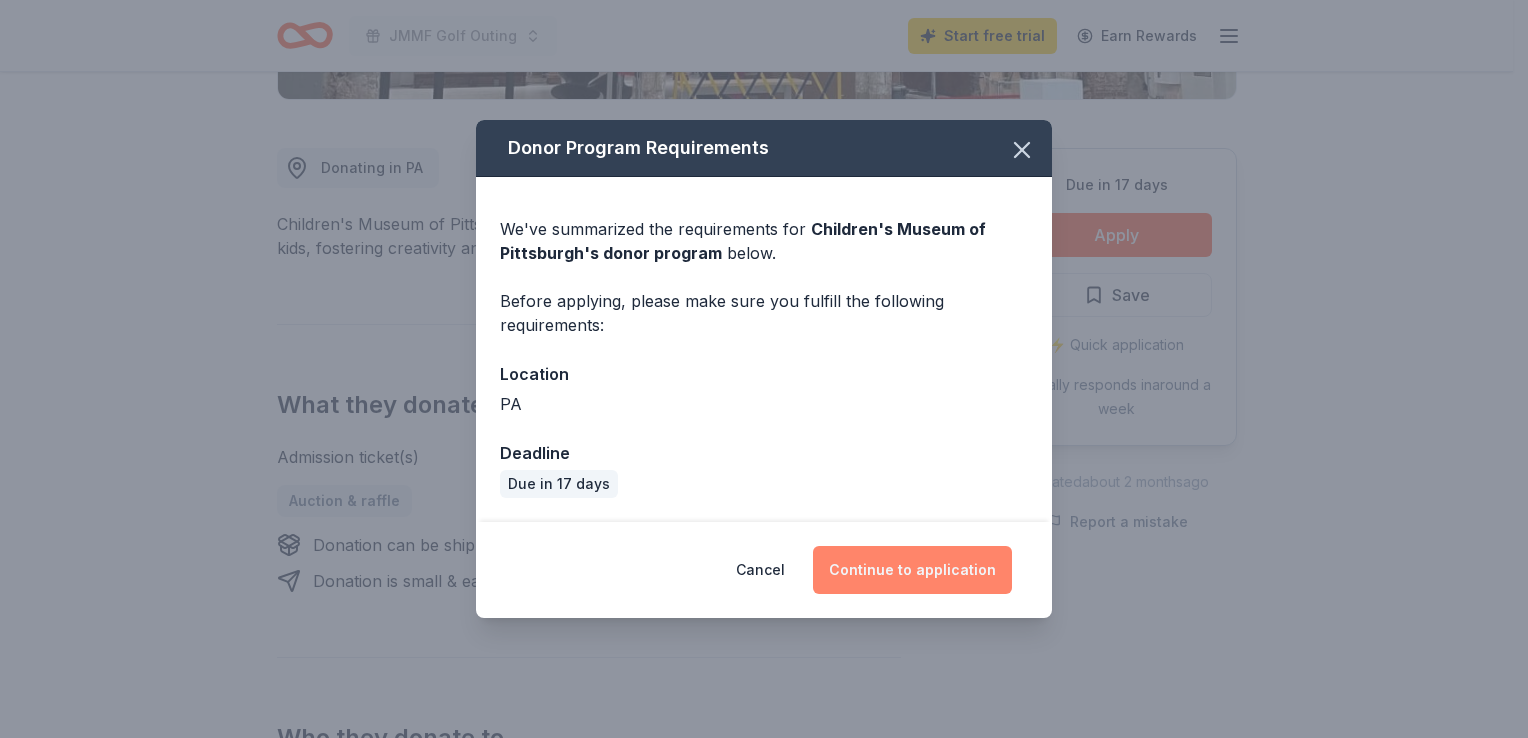 click on "Continue to application" at bounding box center (912, 570) 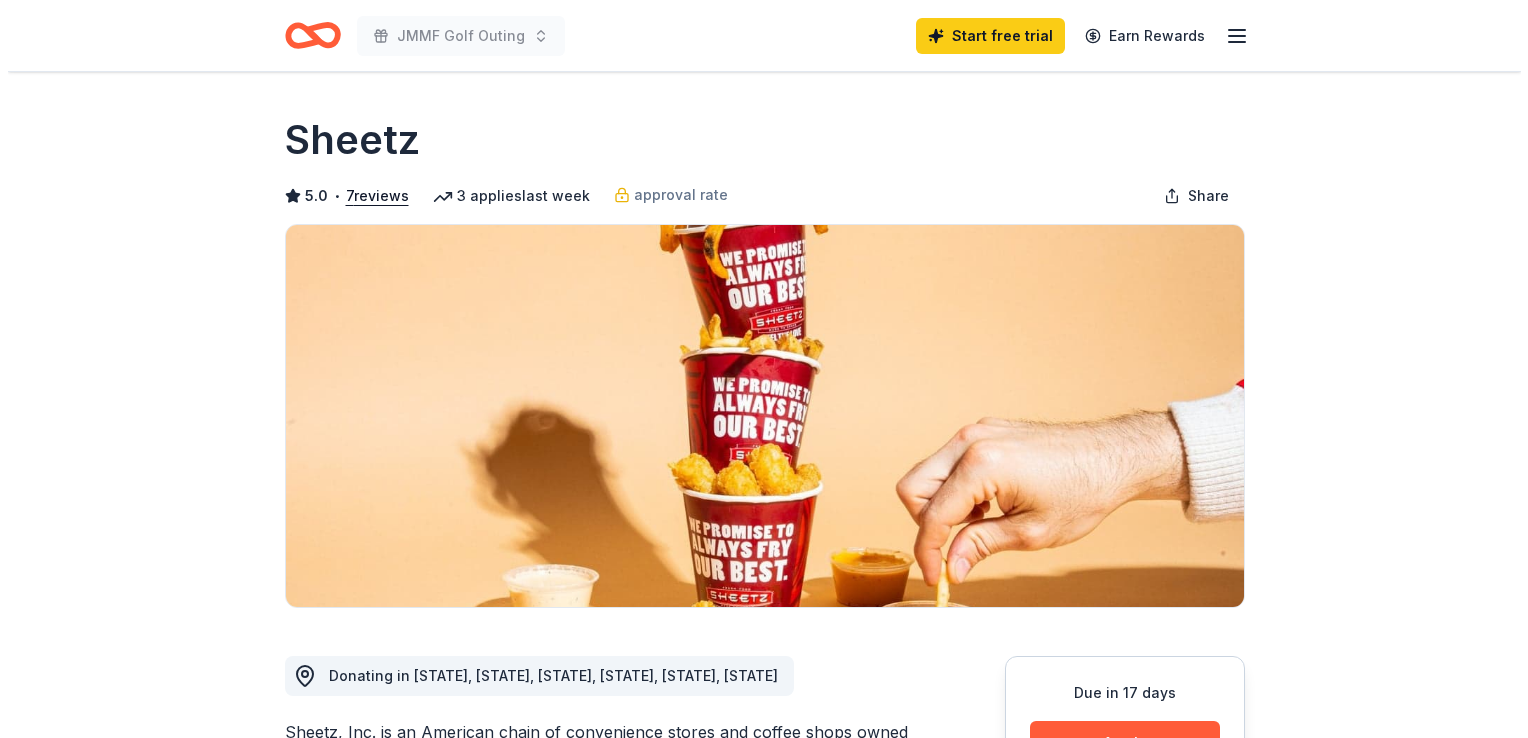 scroll, scrollTop: 0, scrollLeft: 0, axis: both 